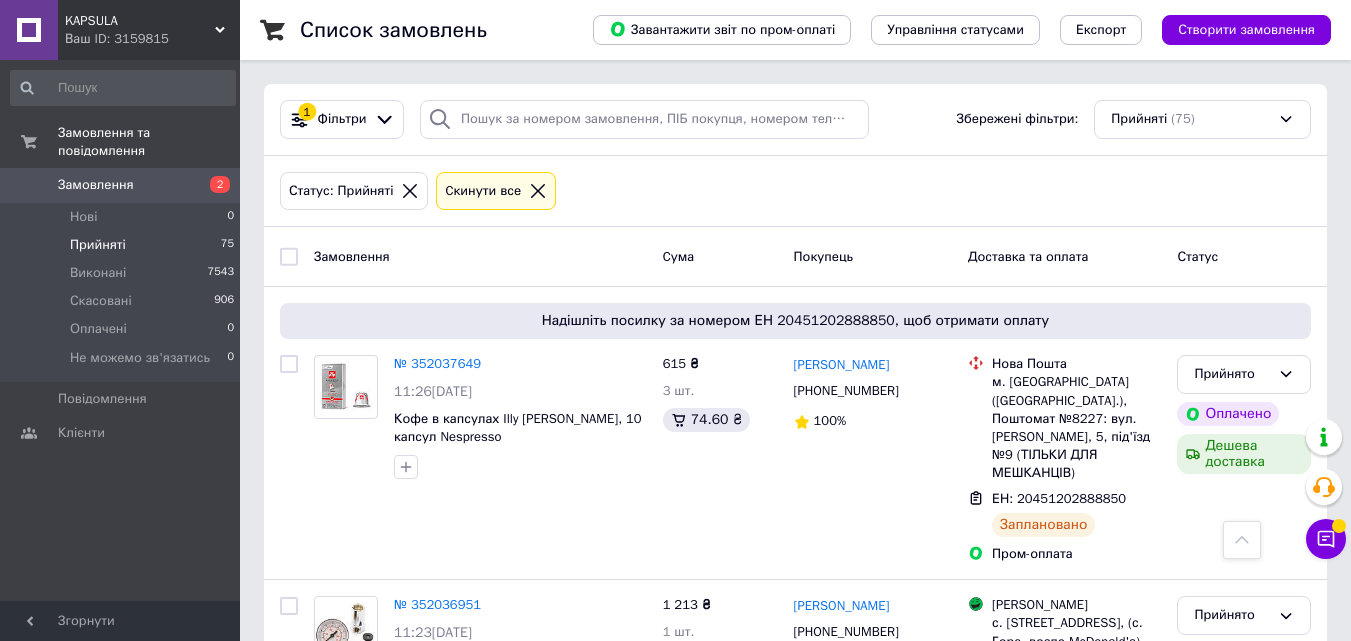 scroll, scrollTop: 1500, scrollLeft: 0, axis: vertical 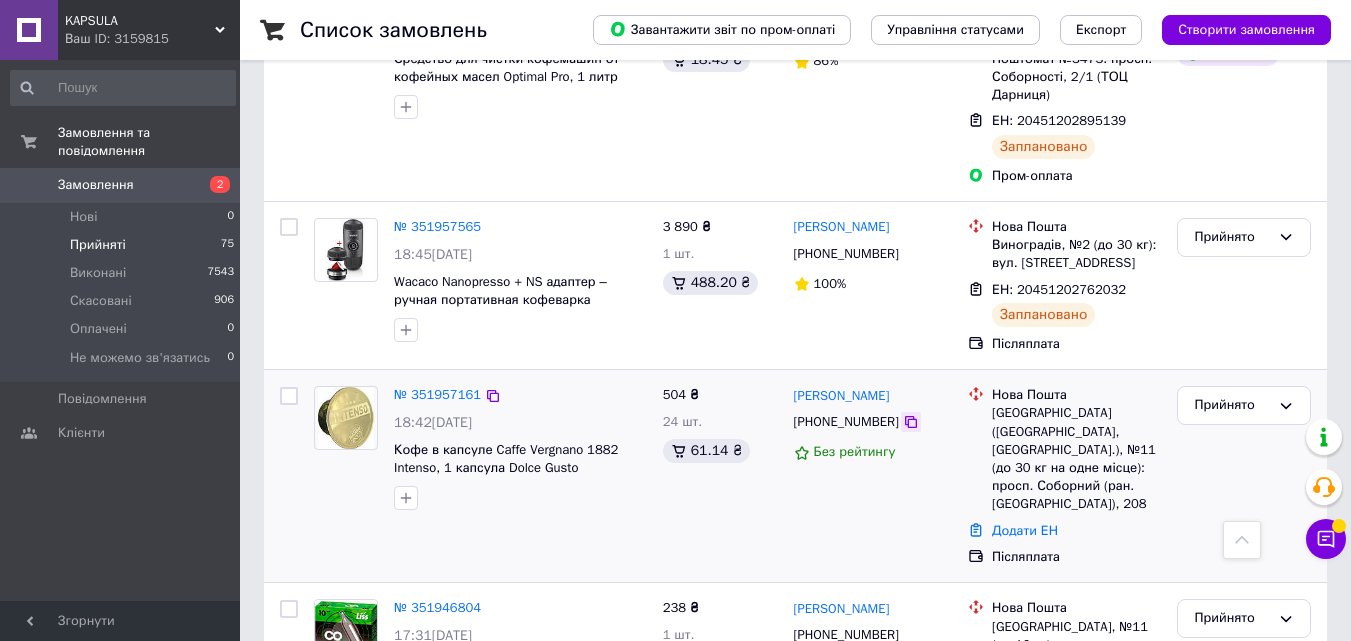 click 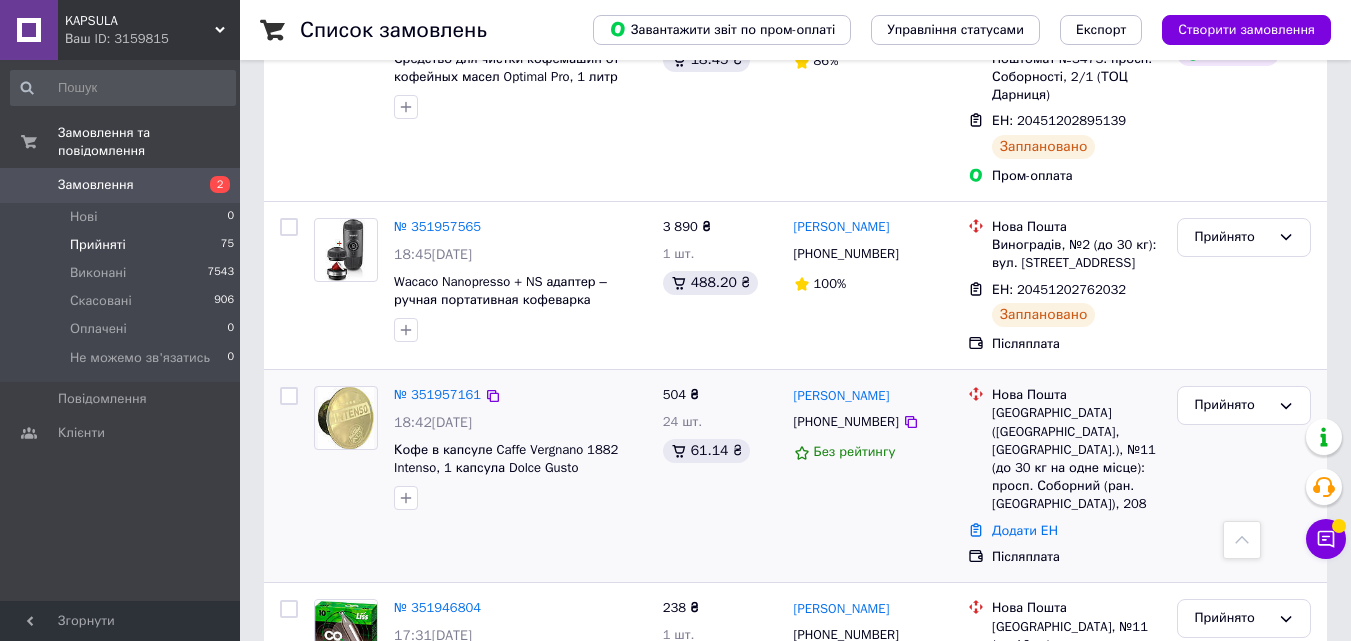 click on "[GEOGRAPHIC_DATA] ([GEOGRAPHIC_DATA], [GEOGRAPHIC_DATA].), №11 (до 30 кг на одне місце): просп. Соборний (ран. [GEOGRAPHIC_DATA]), 208" at bounding box center (1076, 458) 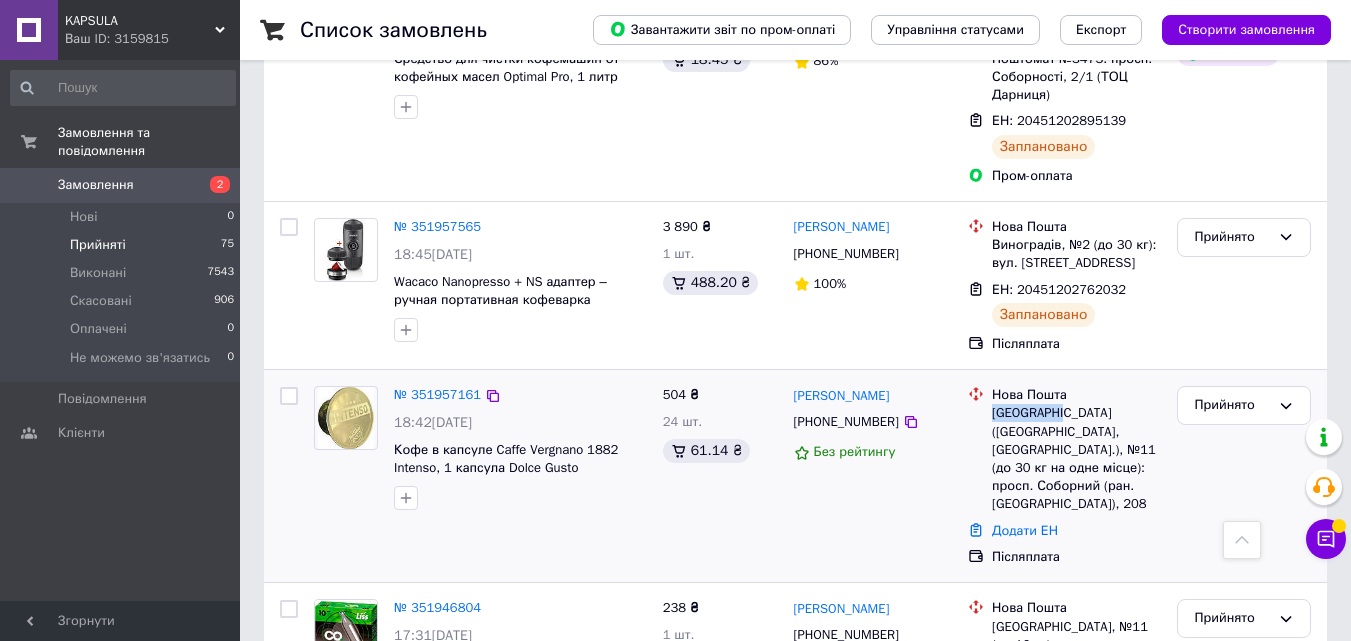 click on "[GEOGRAPHIC_DATA] ([GEOGRAPHIC_DATA], [GEOGRAPHIC_DATA].), №11 (до 30 кг на одне місце): просп. Соборний (ран. [GEOGRAPHIC_DATA]), 208" at bounding box center (1076, 458) 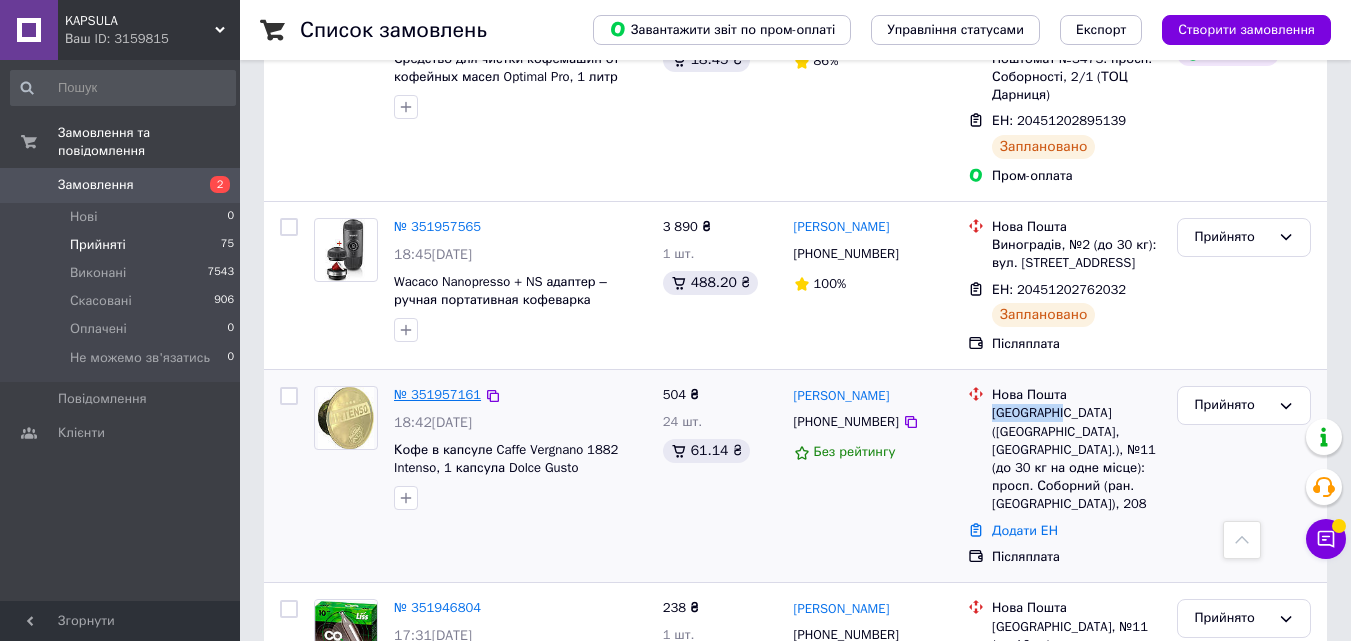 click on "№ 351957161" at bounding box center [437, 394] 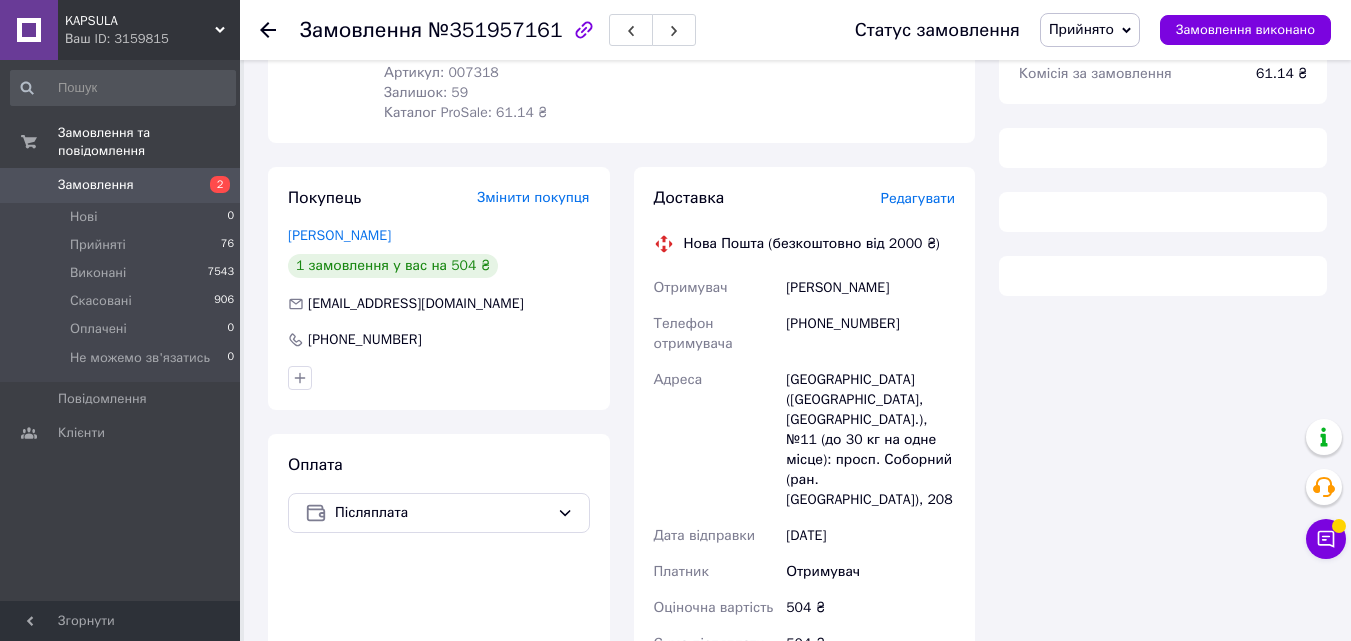 scroll, scrollTop: 794, scrollLeft: 0, axis: vertical 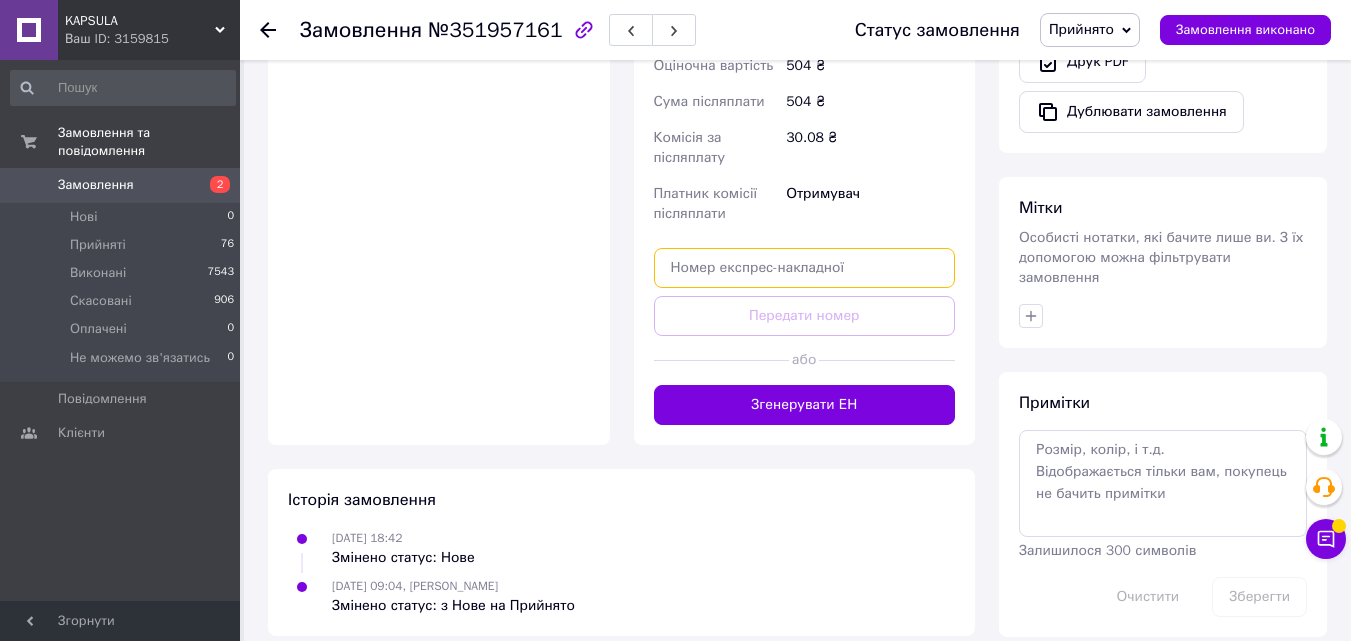 click at bounding box center [805, 268] 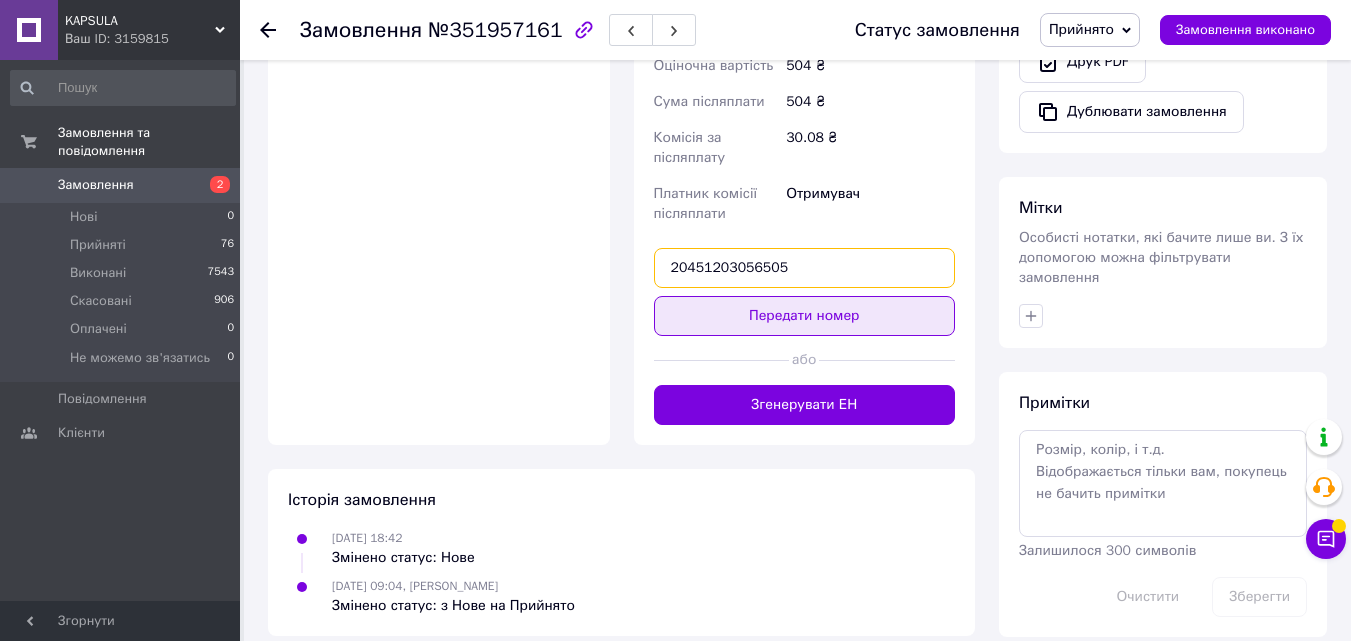 type on "20451203056505" 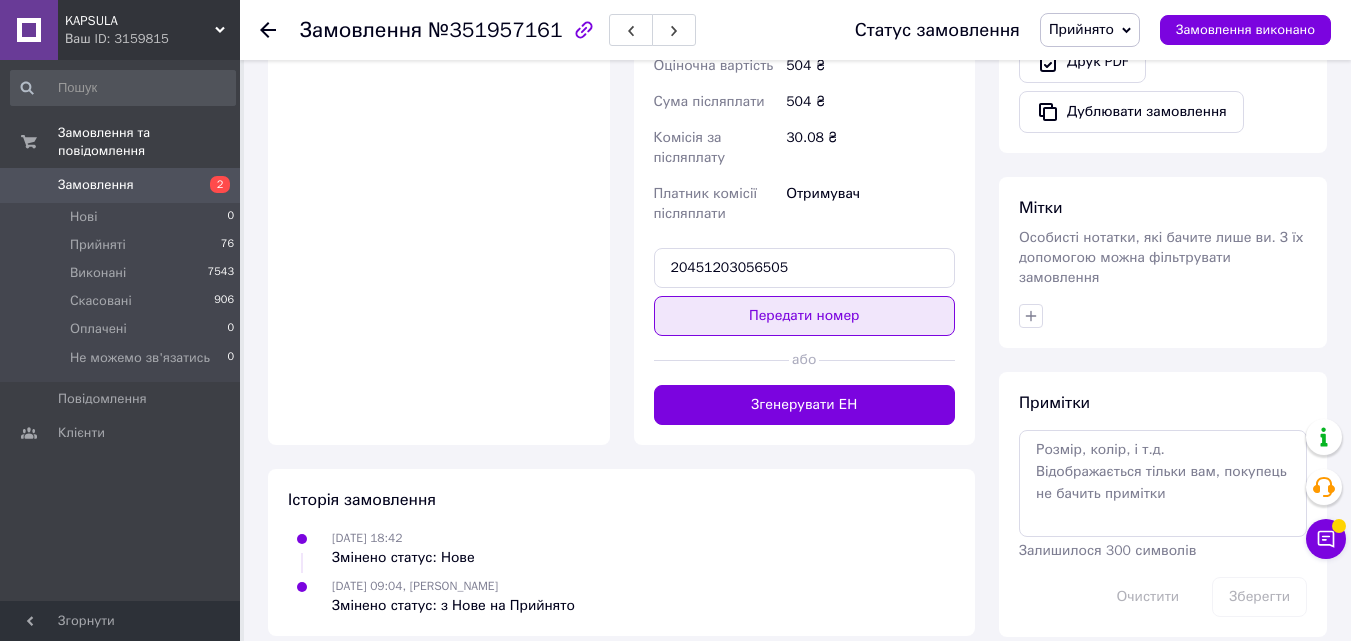 click on "Передати номер" at bounding box center (805, 316) 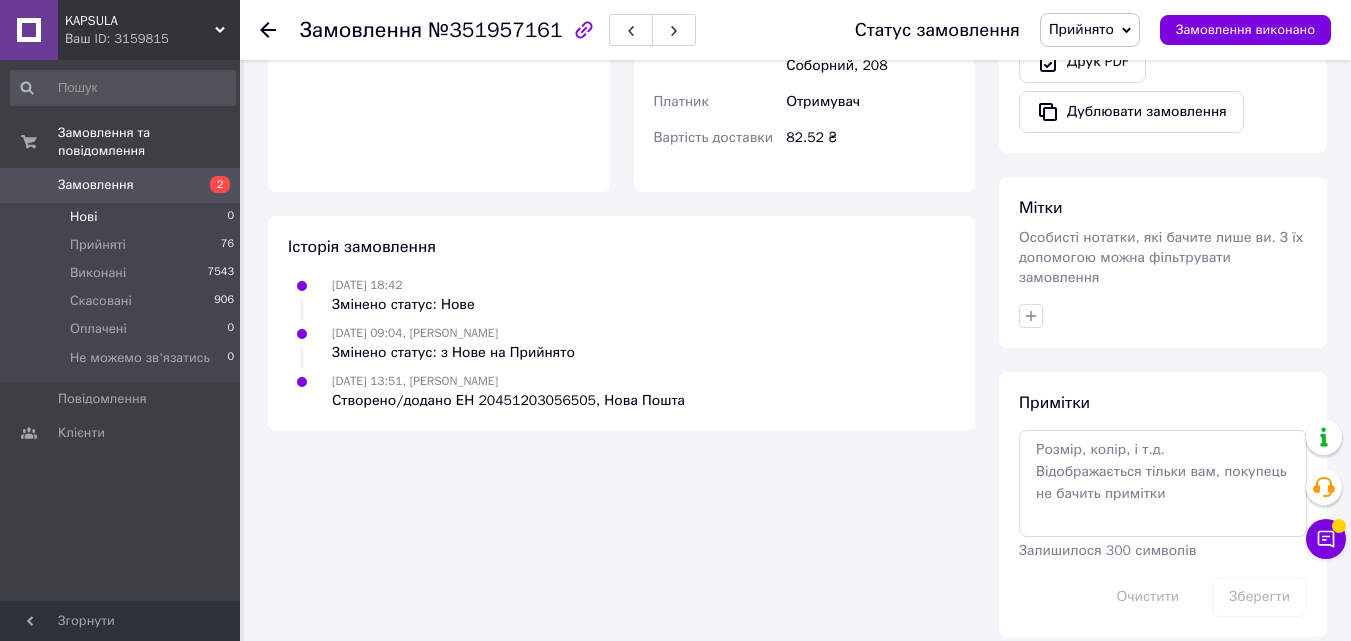 click on "Нові 0" at bounding box center (123, 217) 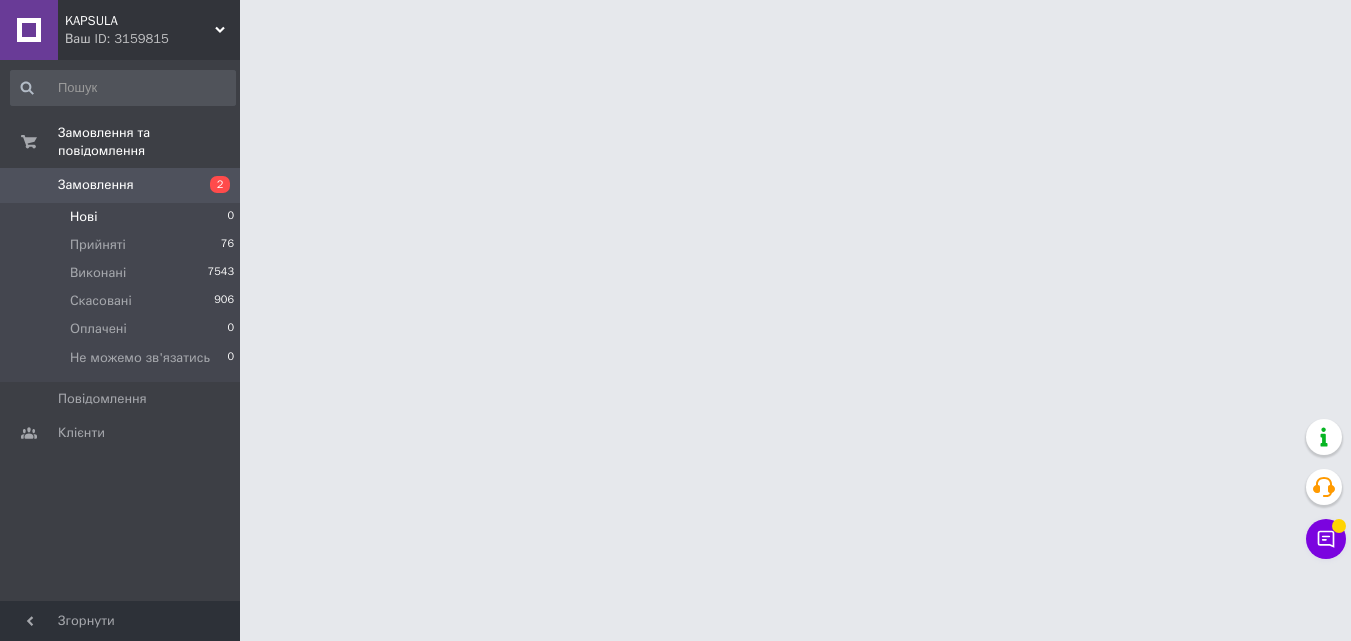 scroll, scrollTop: 0, scrollLeft: 0, axis: both 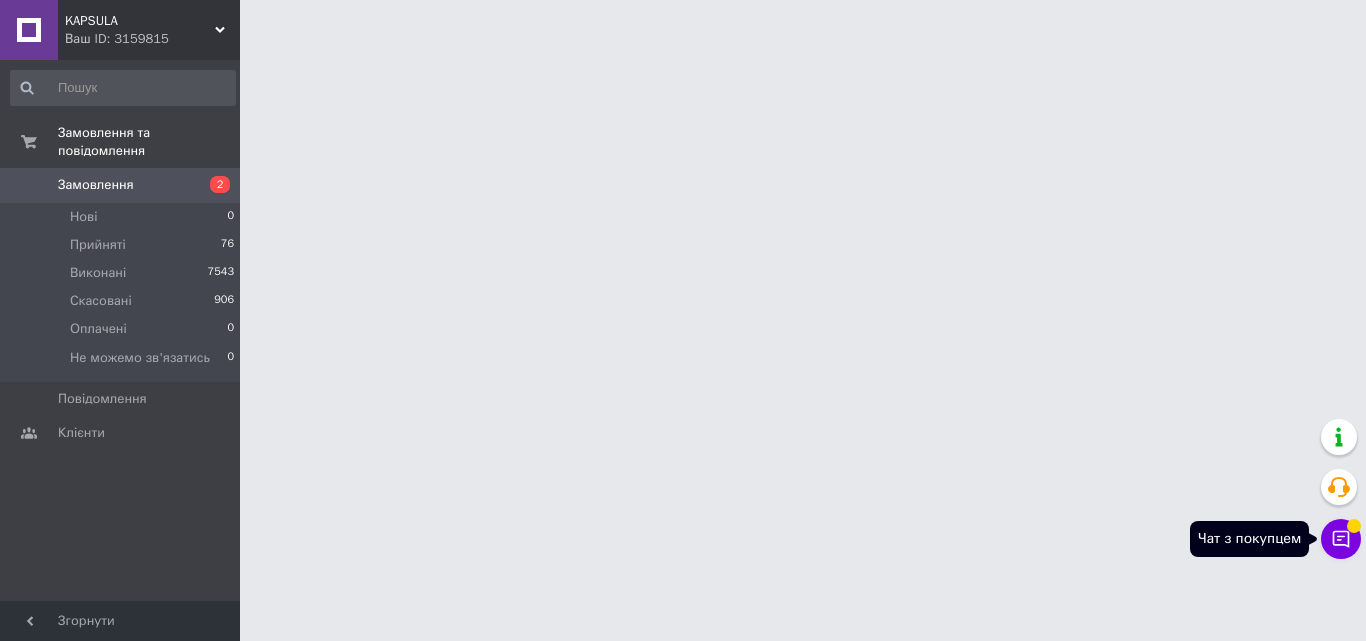 click 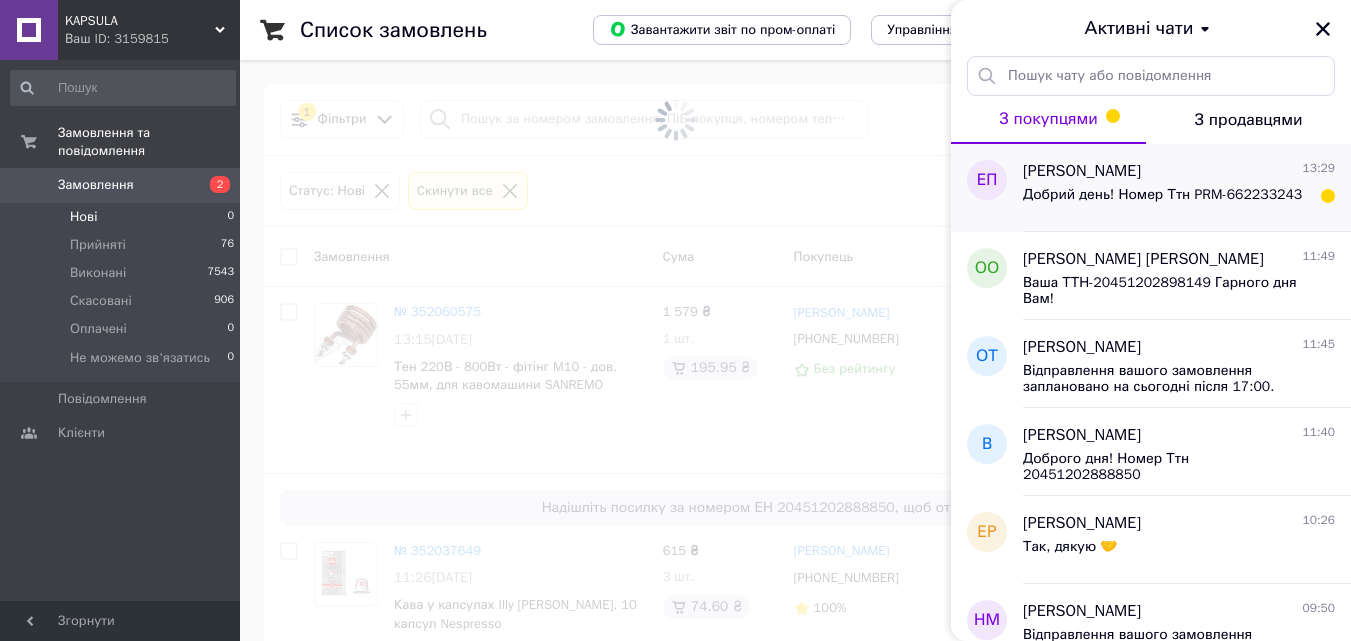 click on "Добрий день! Номер Ттн PRM-662233243" at bounding box center [1162, 195] 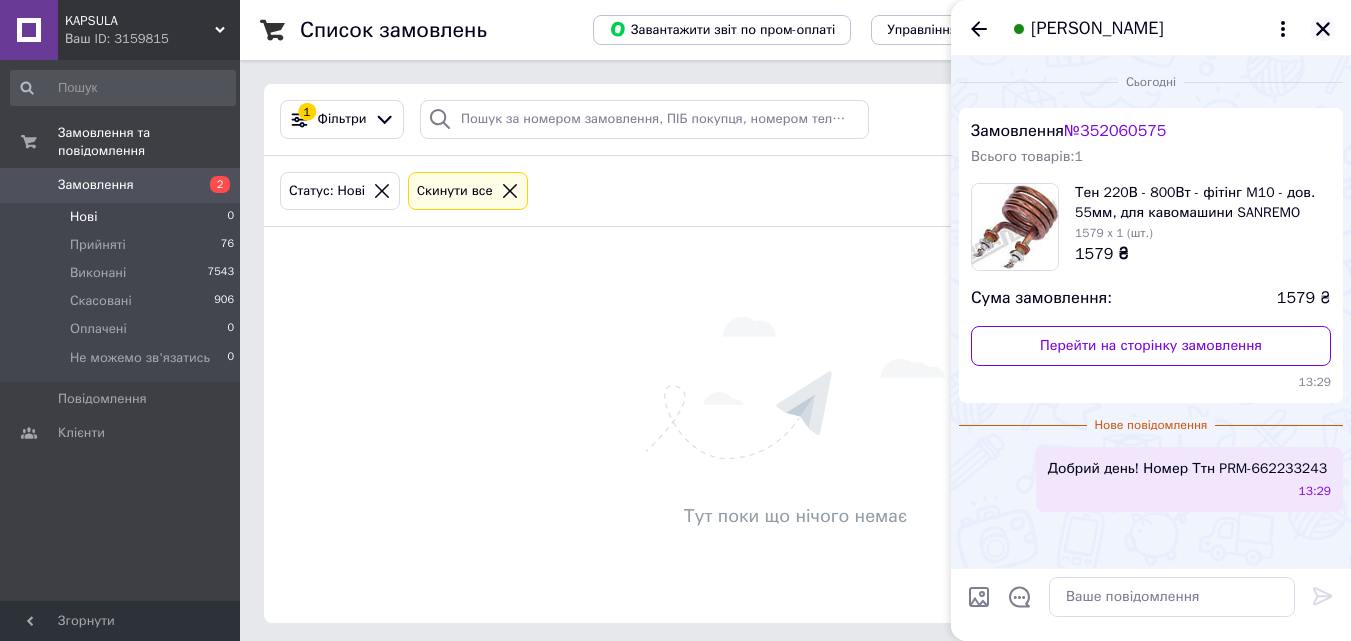 click 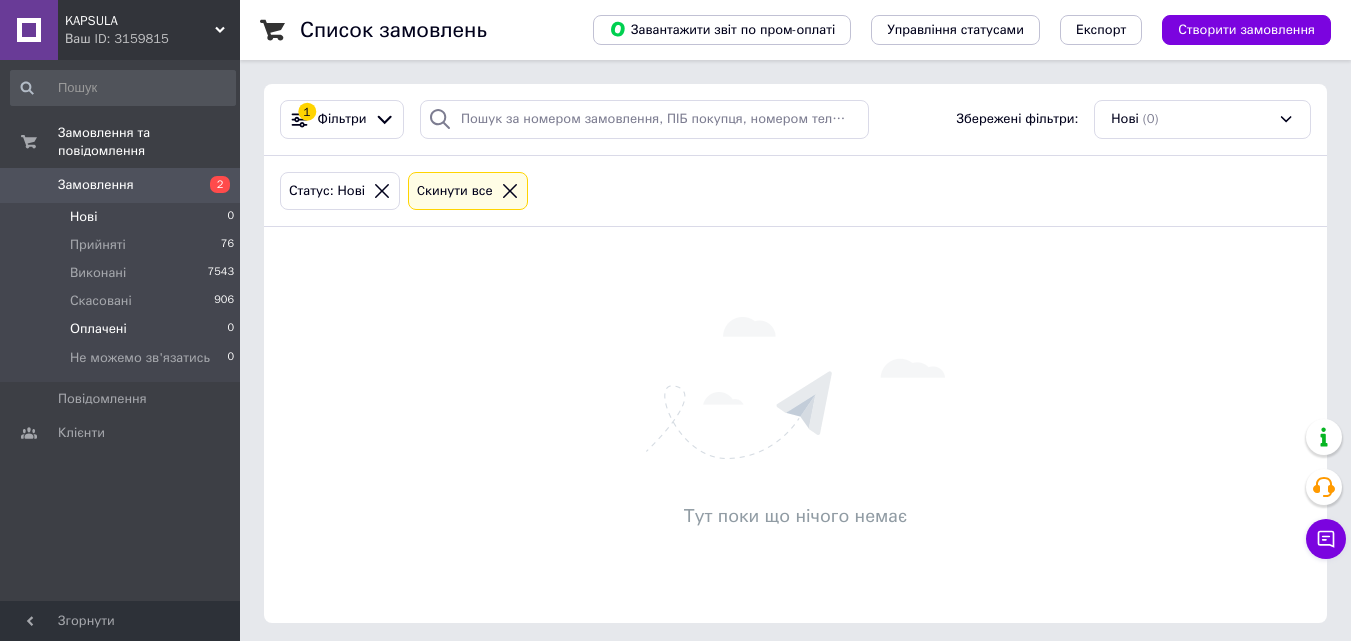 click on "Оплачені 0" at bounding box center [123, 329] 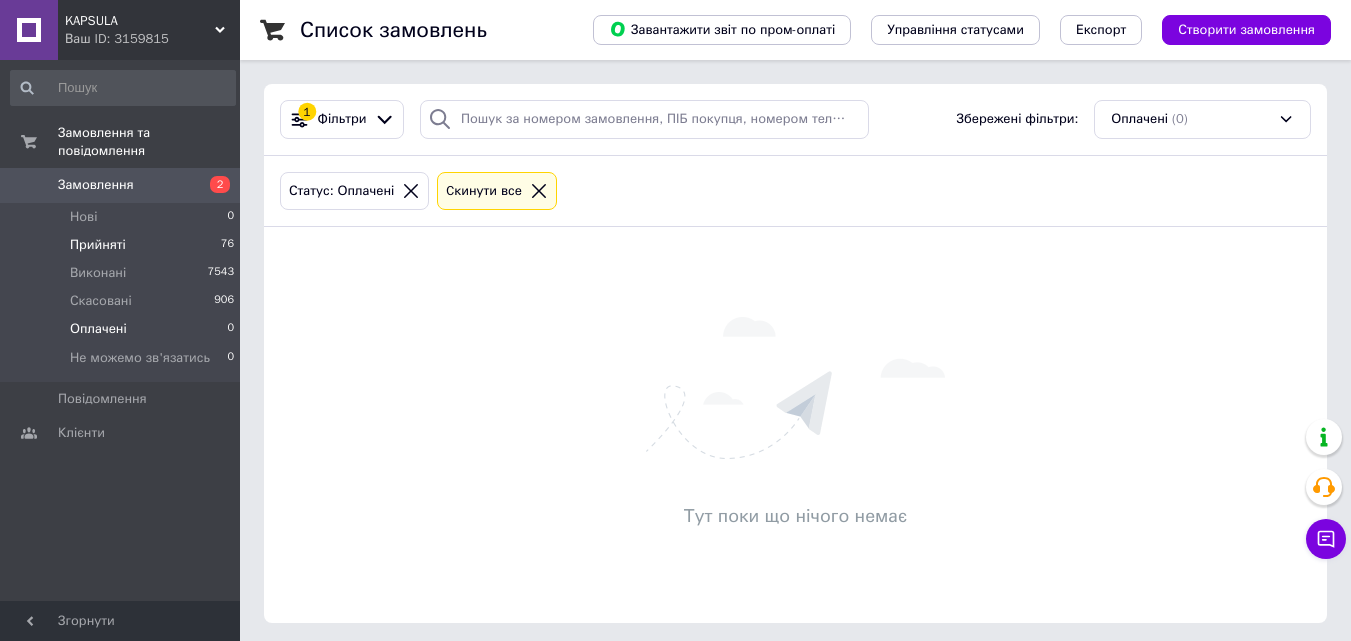 click on "76" at bounding box center [227, 245] 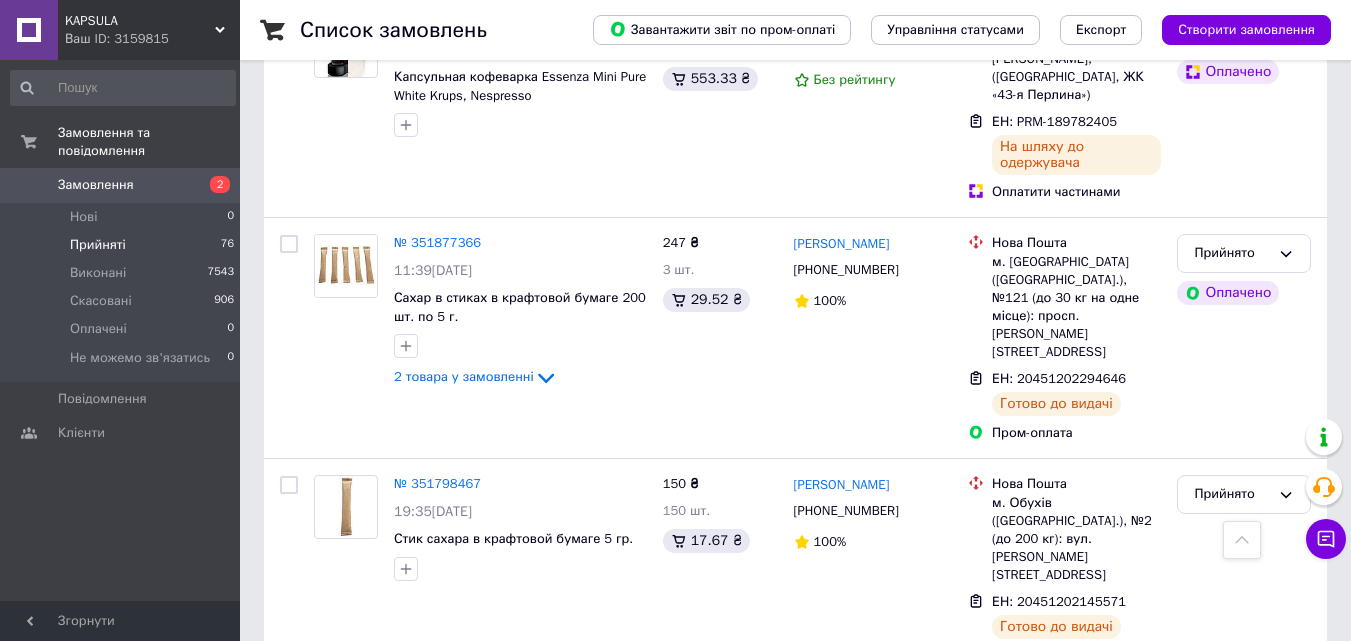 scroll, scrollTop: 2800, scrollLeft: 0, axis: vertical 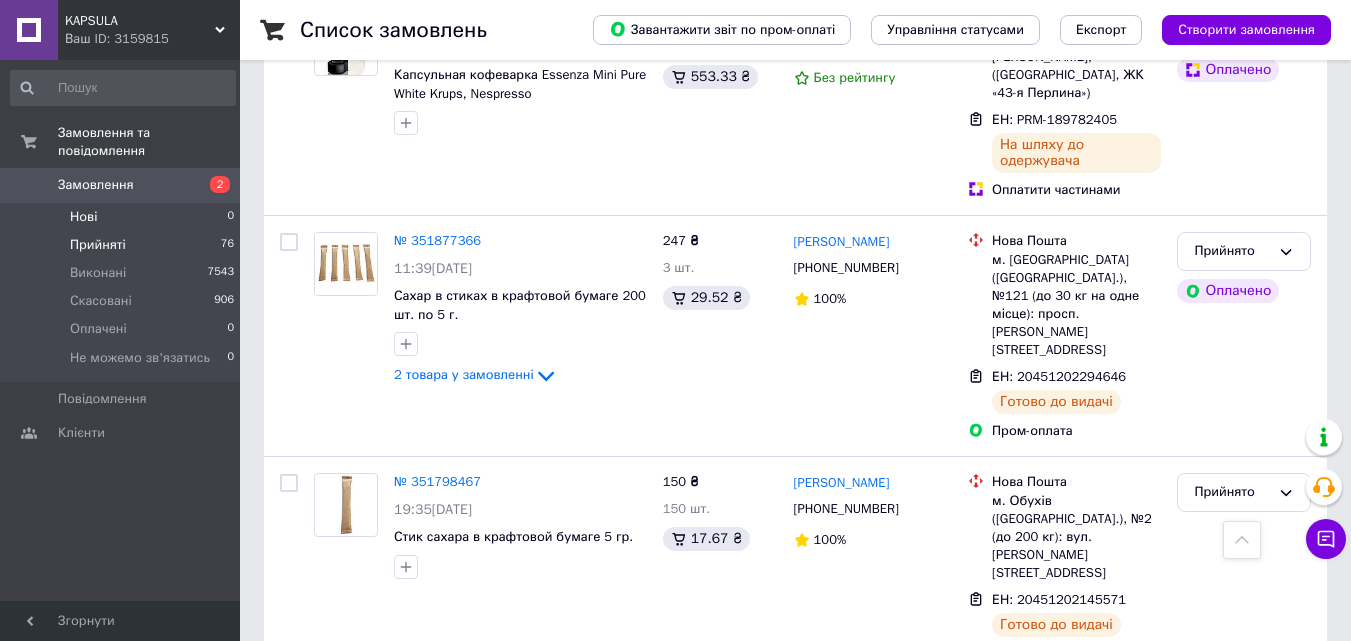 click on "Нові 0" at bounding box center (123, 217) 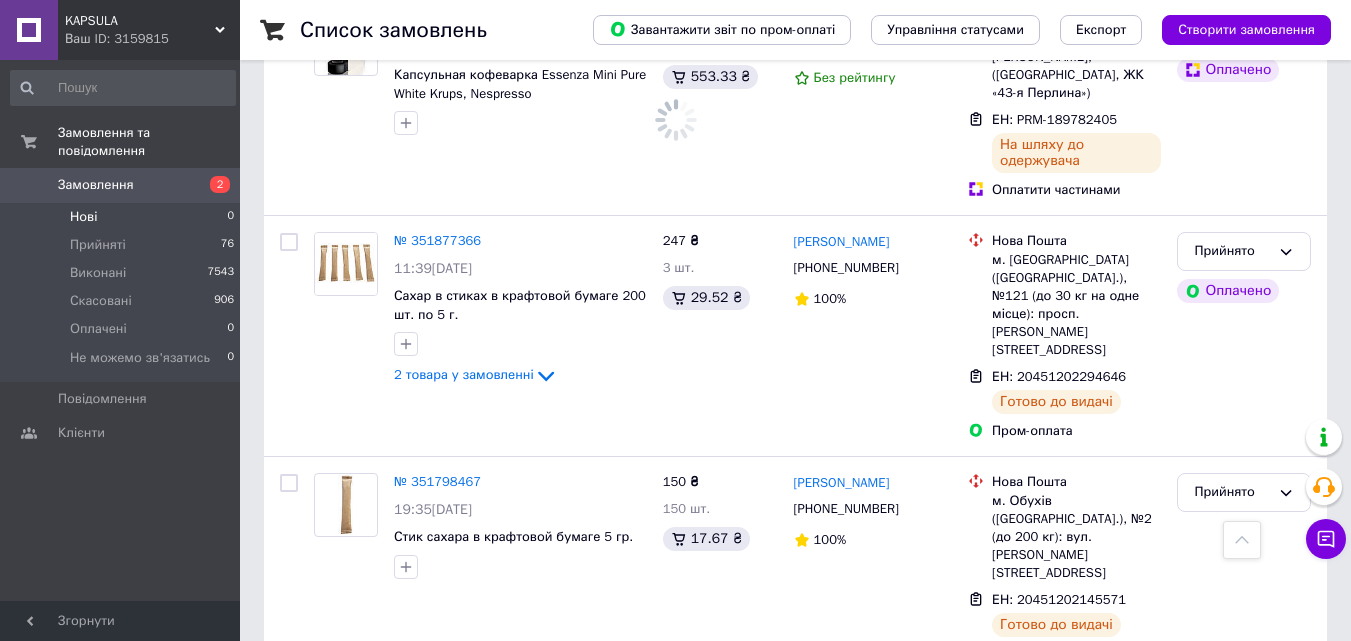 scroll, scrollTop: 0, scrollLeft: 0, axis: both 